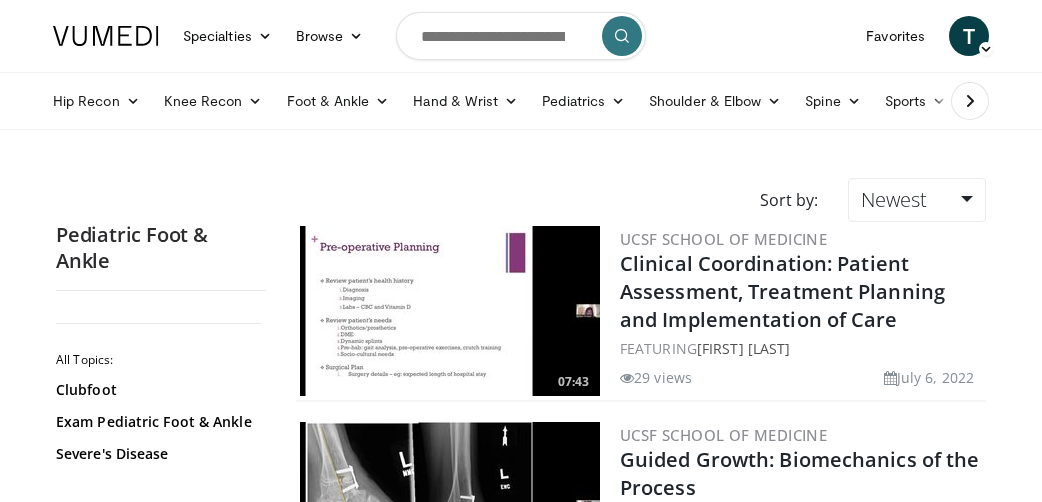 scroll, scrollTop: 0, scrollLeft: 0, axis: both 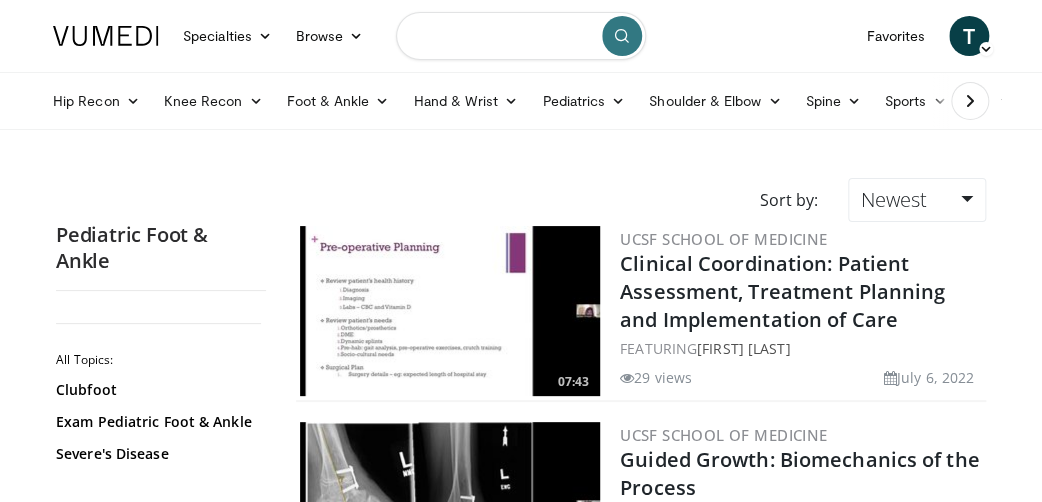 click at bounding box center [521, 36] 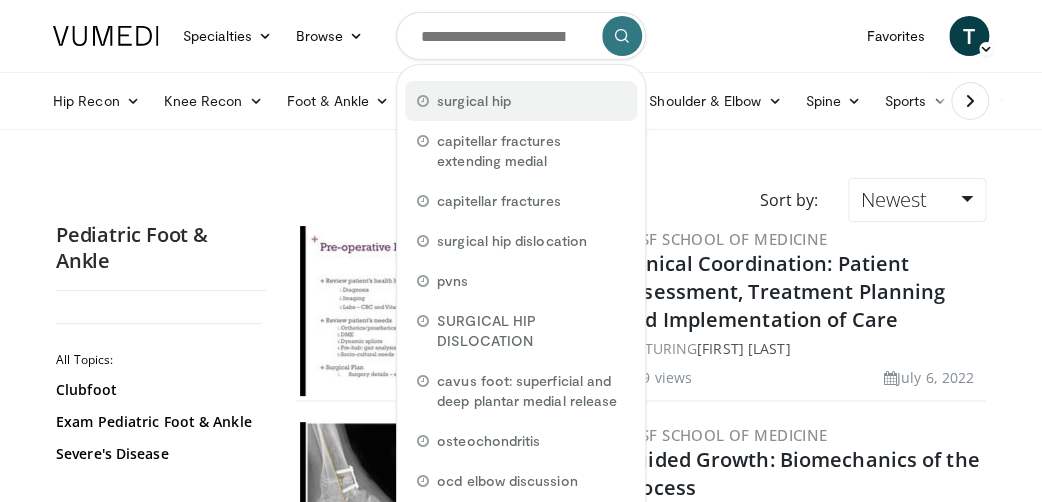 click on "surgical hip" at bounding box center (474, 101) 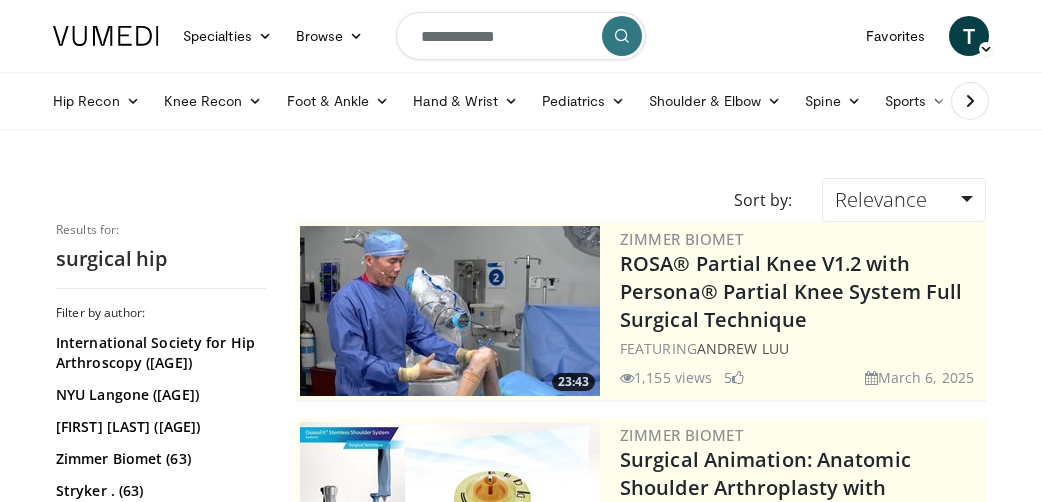 scroll, scrollTop: 0, scrollLeft: 0, axis: both 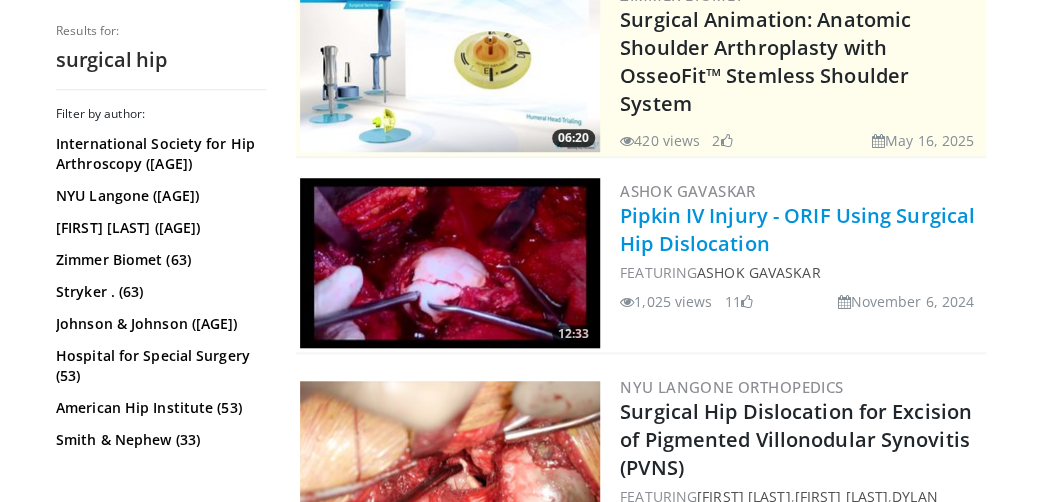 click on "Pipkin IV Injury - ORIF Using Surgical Hip Dislocation" at bounding box center (797, 229) 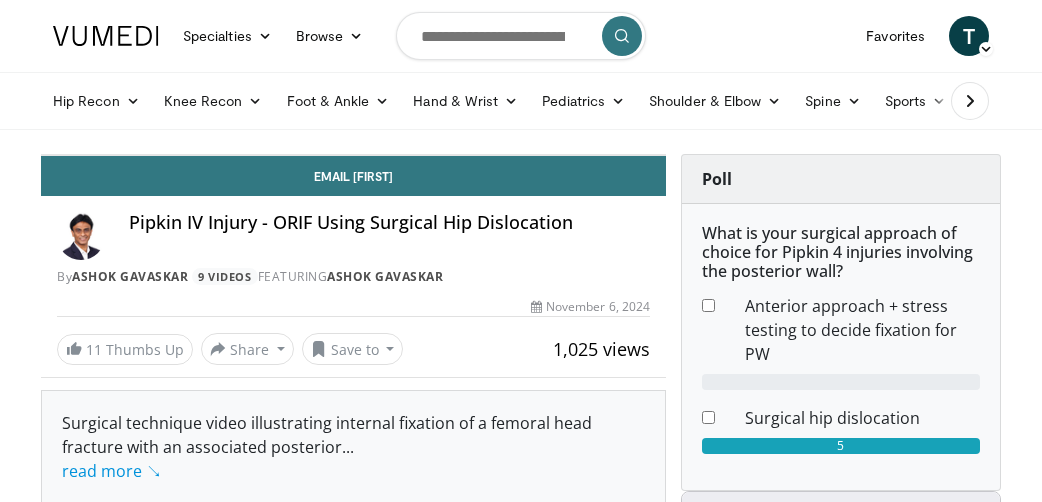 scroll, scrollTop: 0, scrollLeft: 0, axis: both 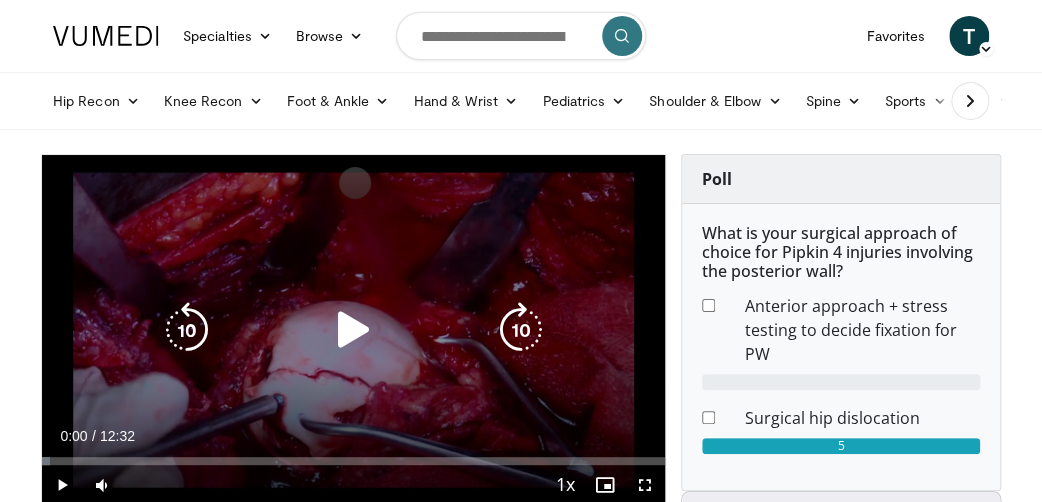 click at bounding box center (353, 330) 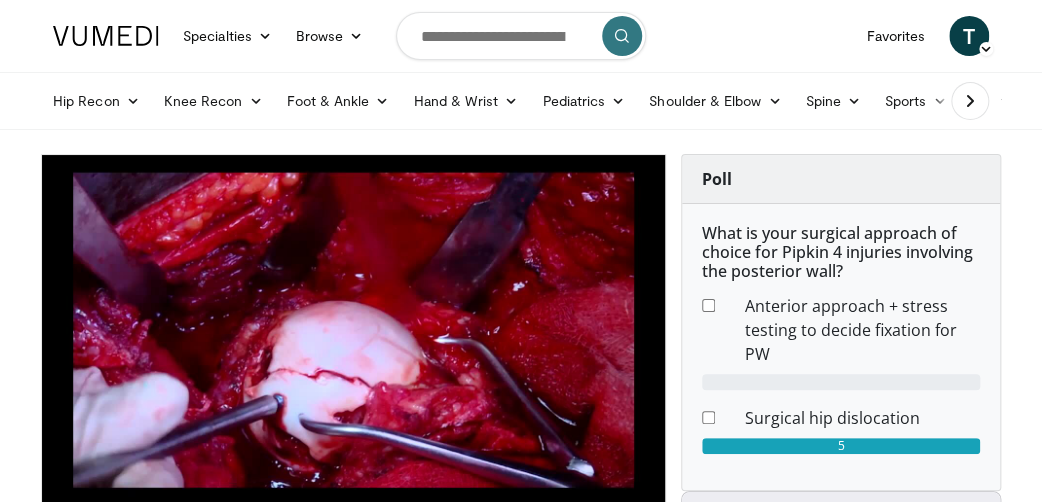 scroll, scrollTop: 440, scrollLeft: 0, axis: vertical 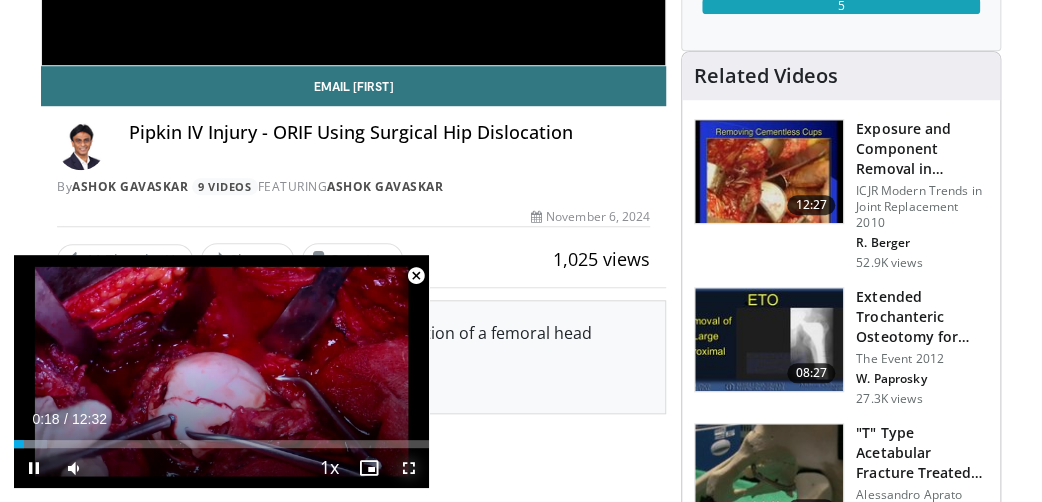 click at bounding box center (409, 468) 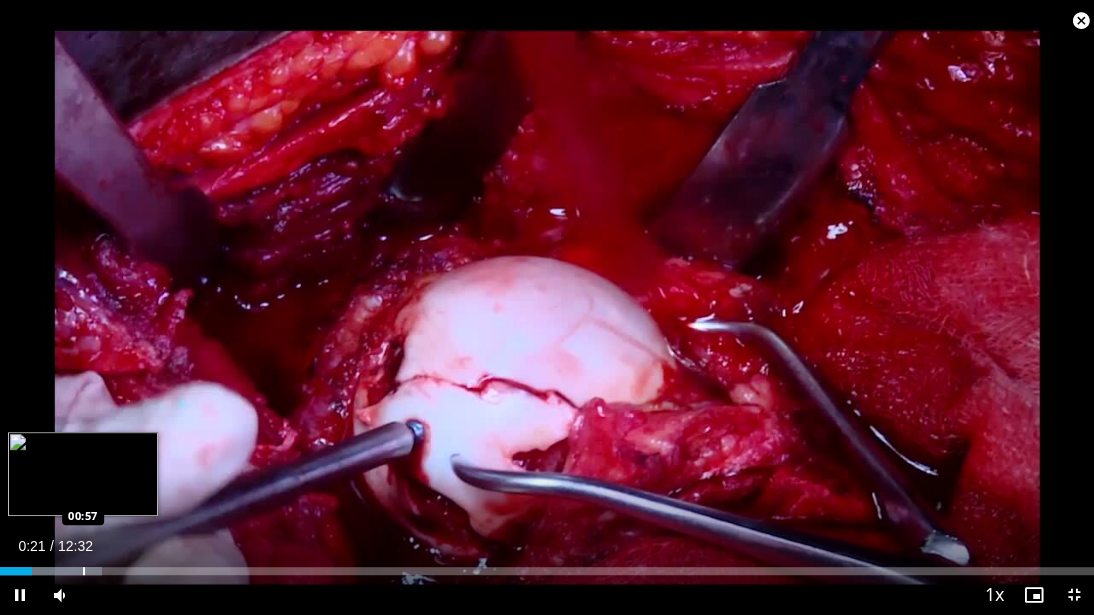 click at bounding box center [84, 571] 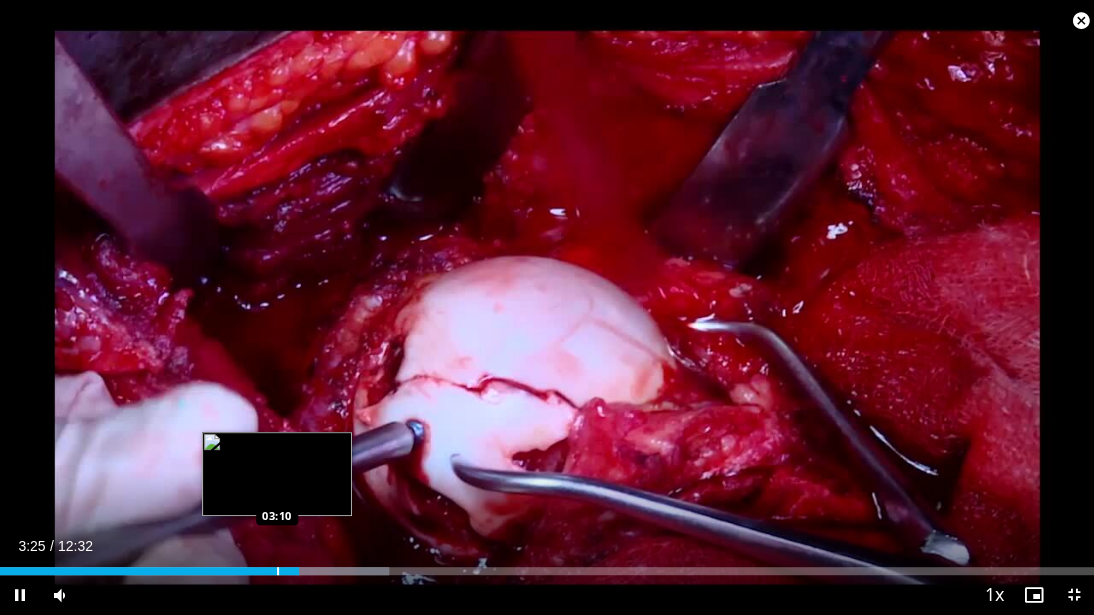 click at bounding box center [278, 571] 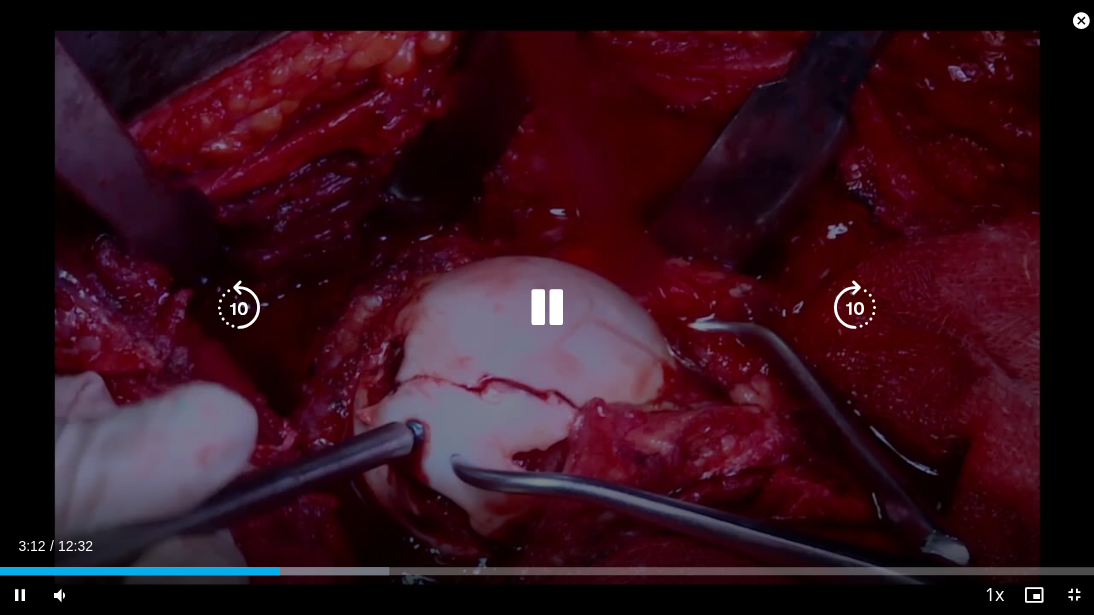 click on "**********" at bounding box center [547, 307] 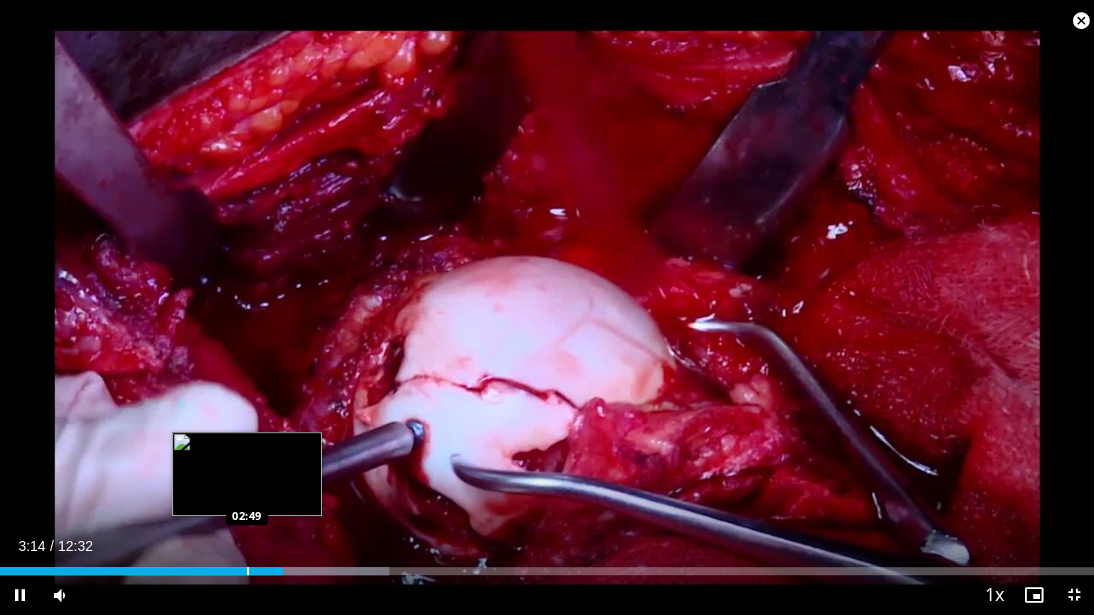 click at bounding box center (248, 571) 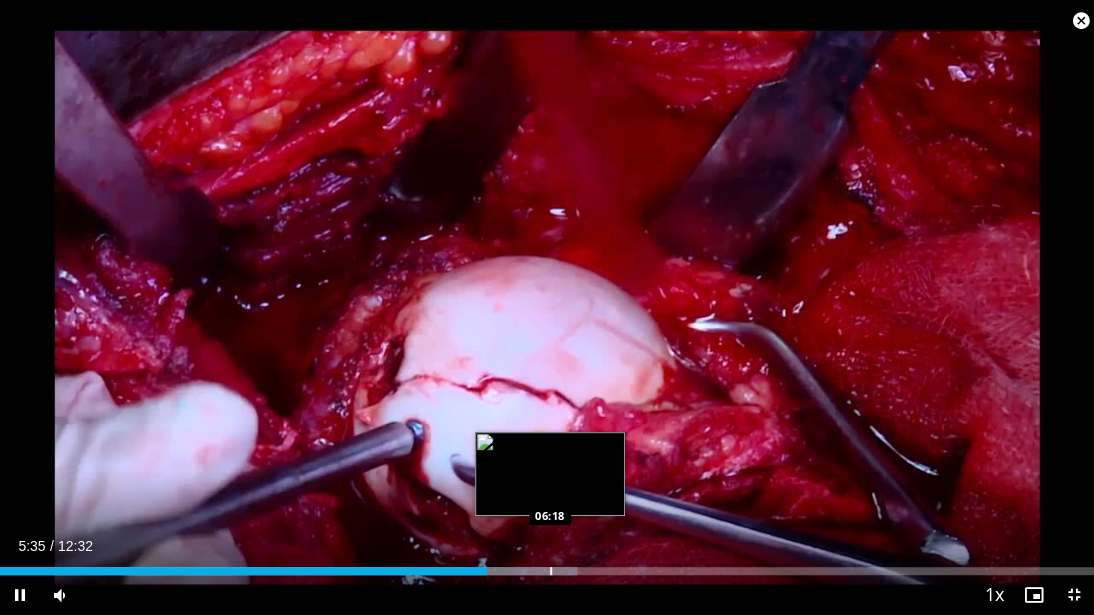 click on "Loaded :  52.73% 05:35 06:18" at bounding box center [547, 565] 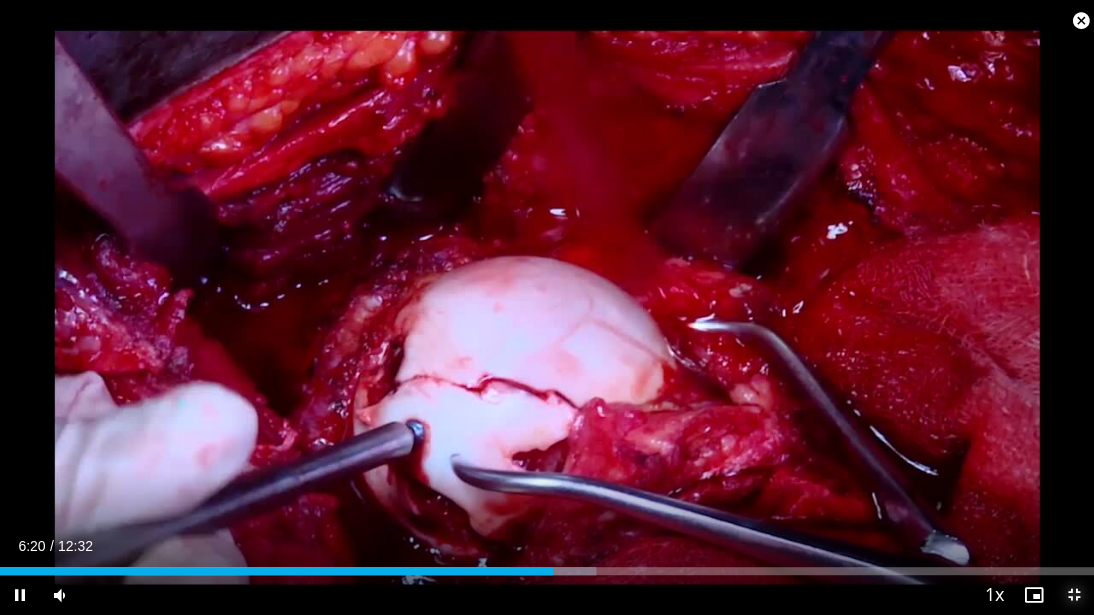 click at bounding box center (1074, 595) 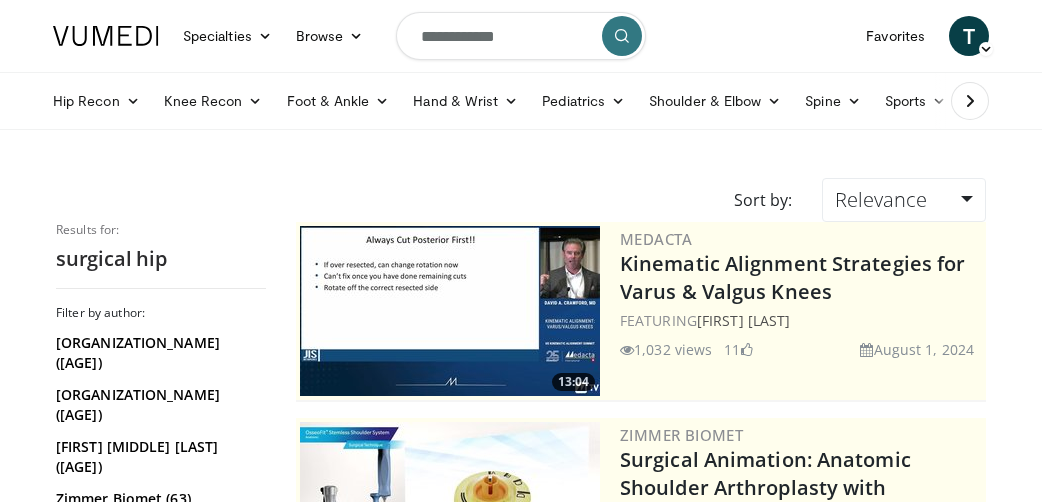 scroll, scrollTop: 439, scrollLeft: 0, axis: vertical 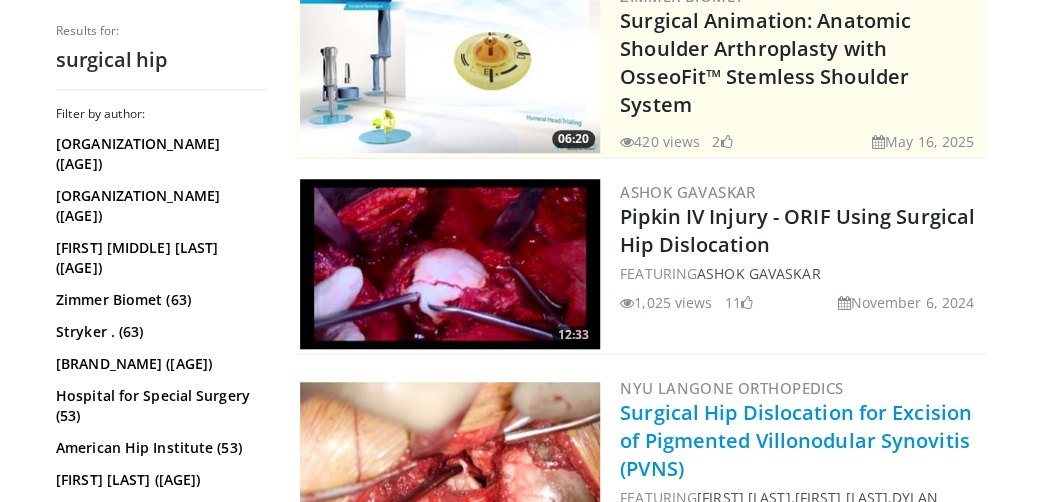 click on "Surgical Hip Dislocation for Excision of Pigmented Villonodular Synovitis (PVNS)" at bounding box center (796, 440) 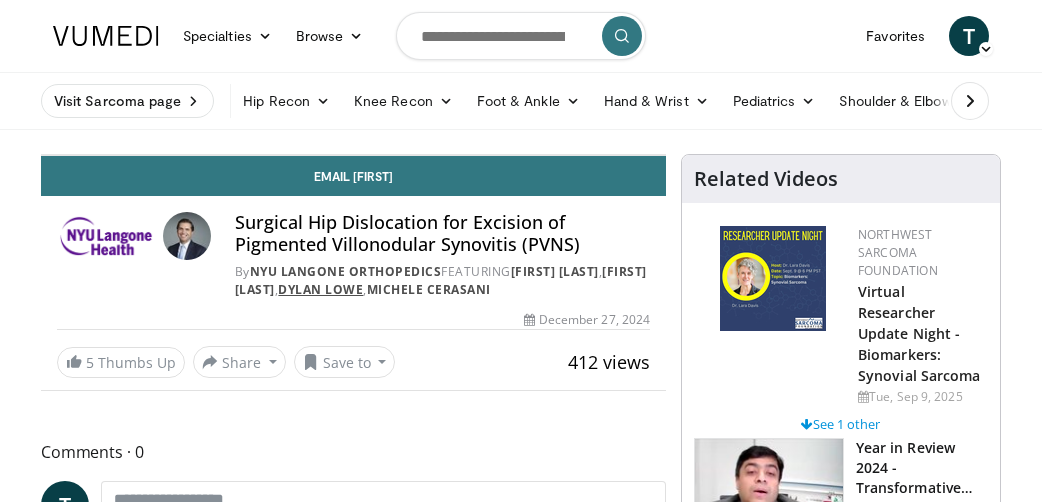 scroll, scrollTop: 0, scrollLeft: 0, axis: both 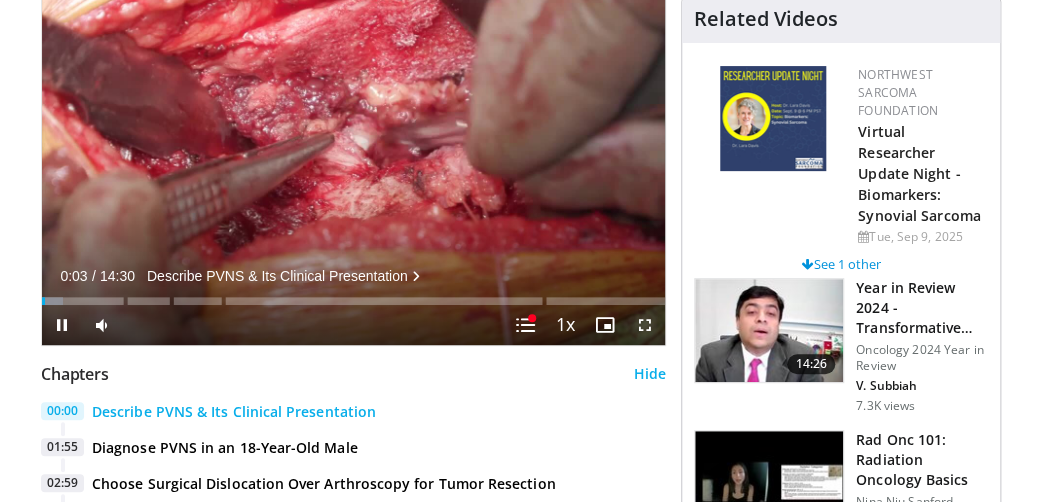 click at bounding box center (645, 325) 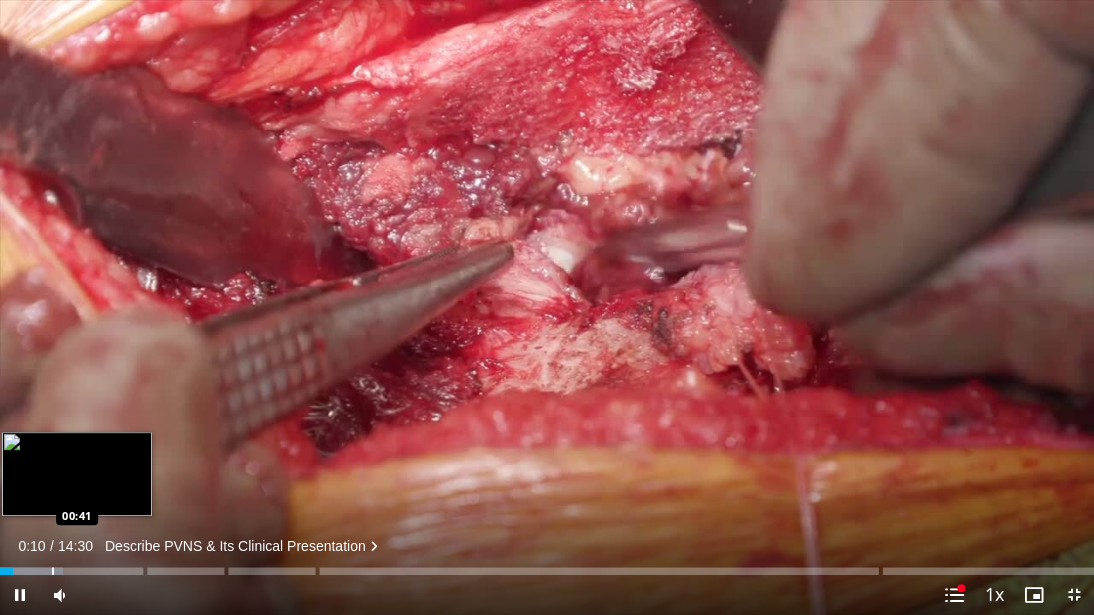 click at bounding box center [53, 571] 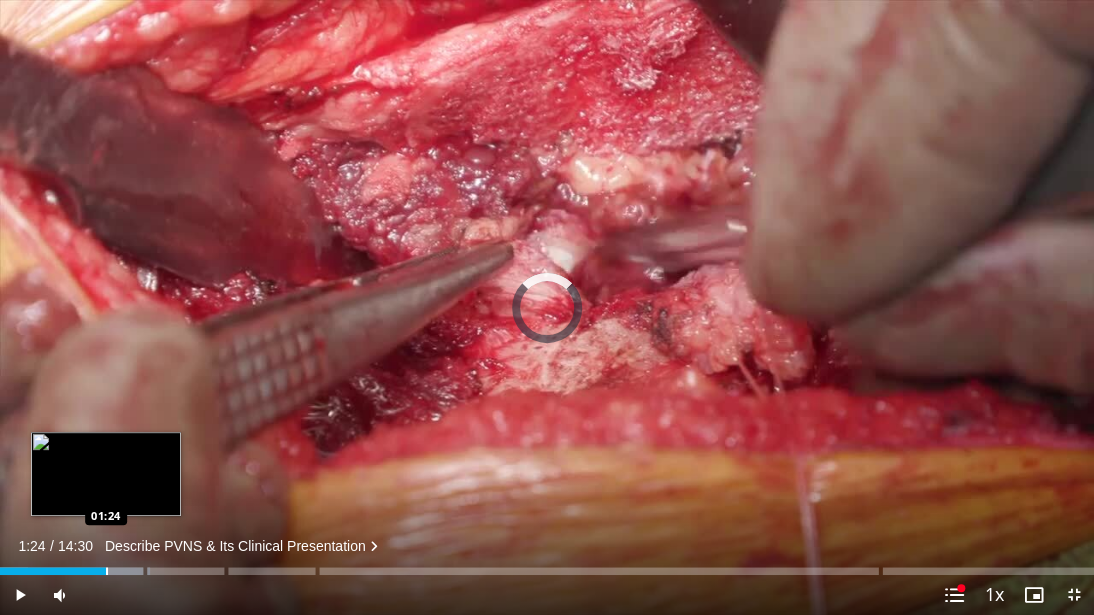 click at bounding box center [107, 571] 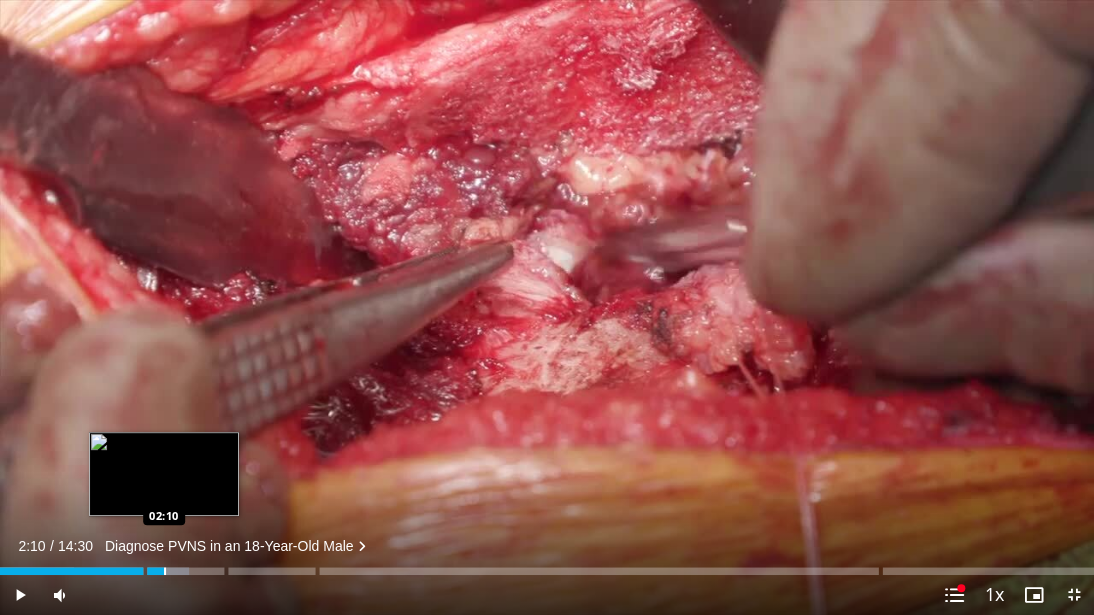 click on "Loaded :  17.25% 01:30 02:10" at bounding box center [547, 565] 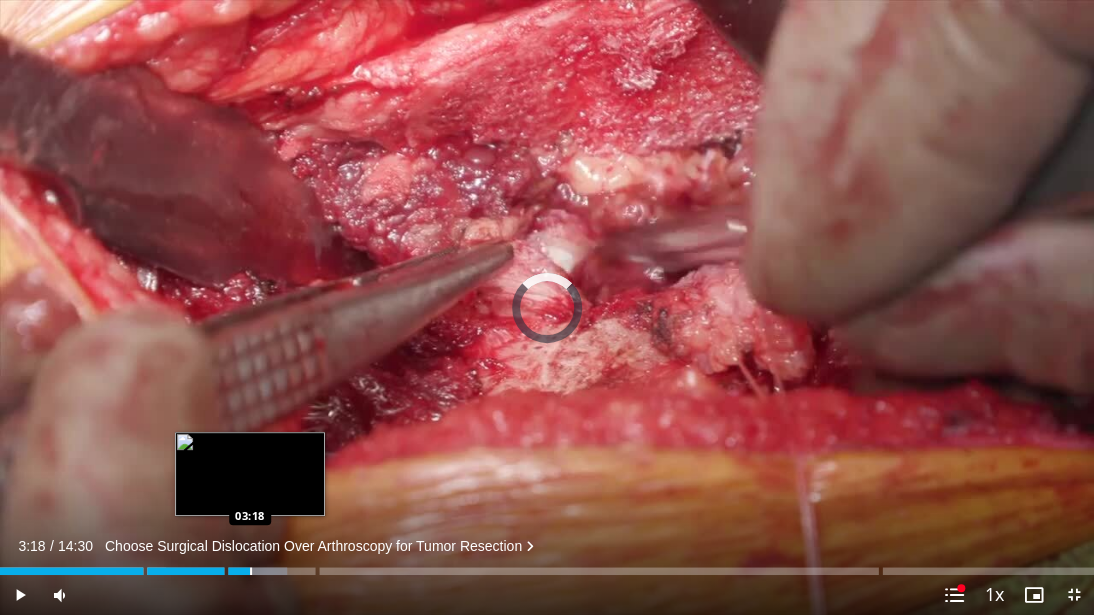 click at bounding box center (251, 571) 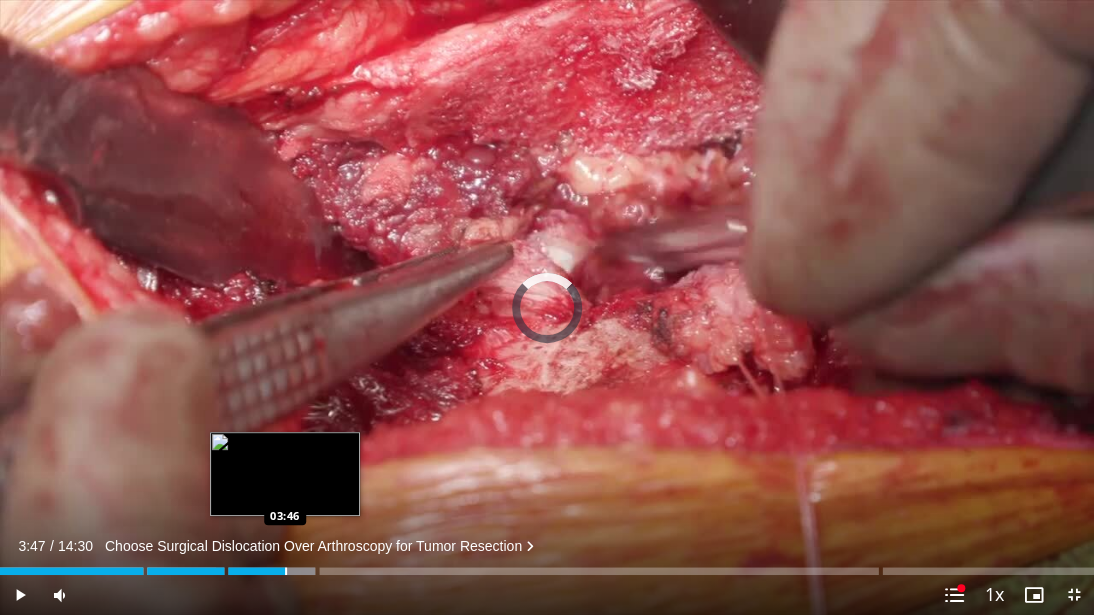 click at bounding box center [286, 571] 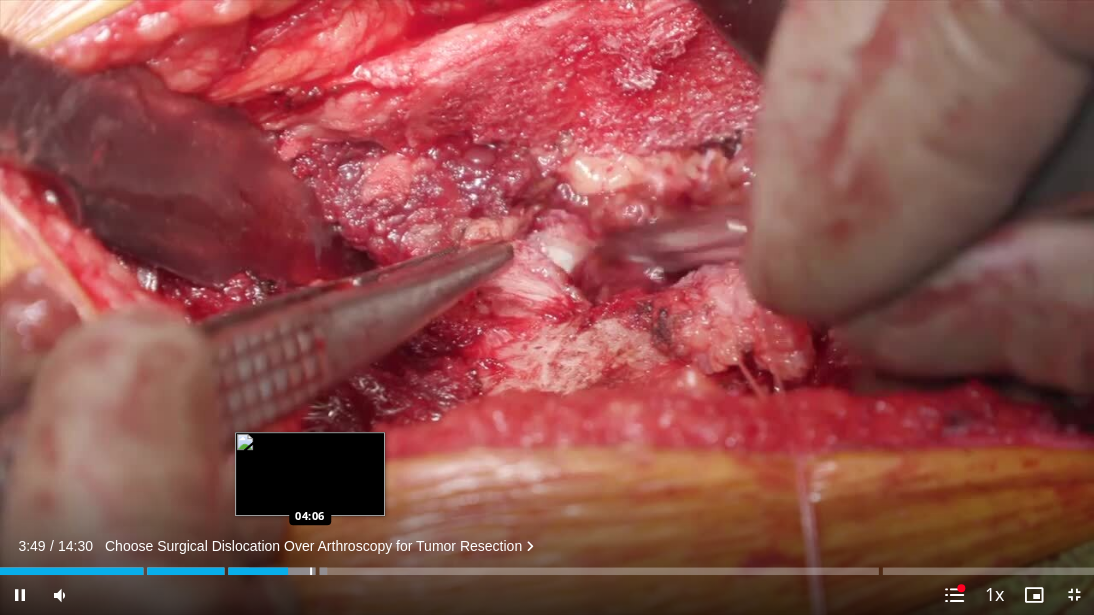 click at bounding box center (311, 571) 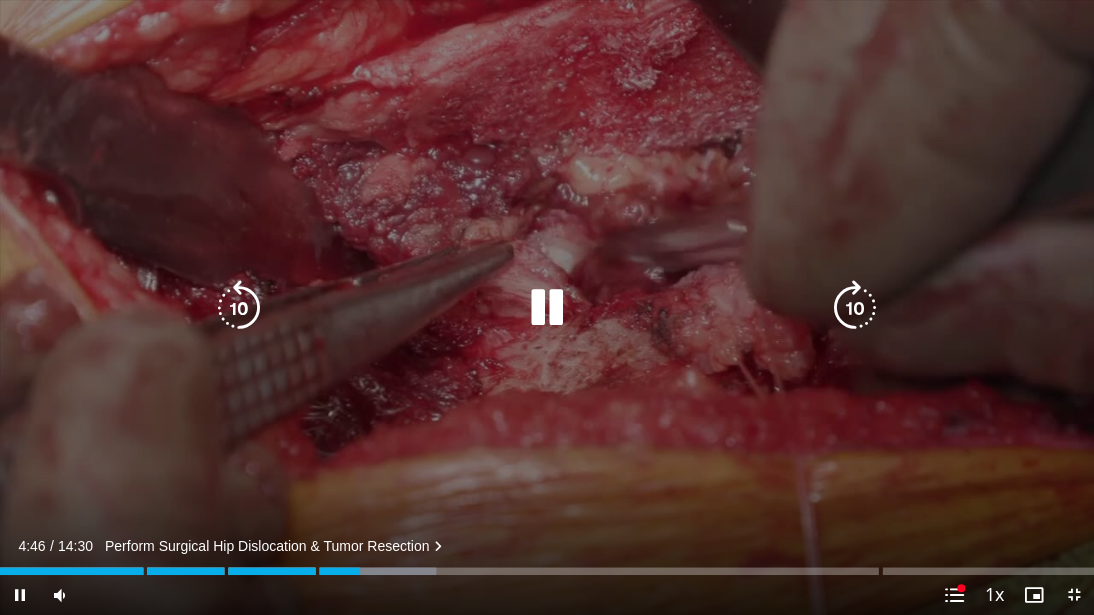 click at bounding box center (547, 308) 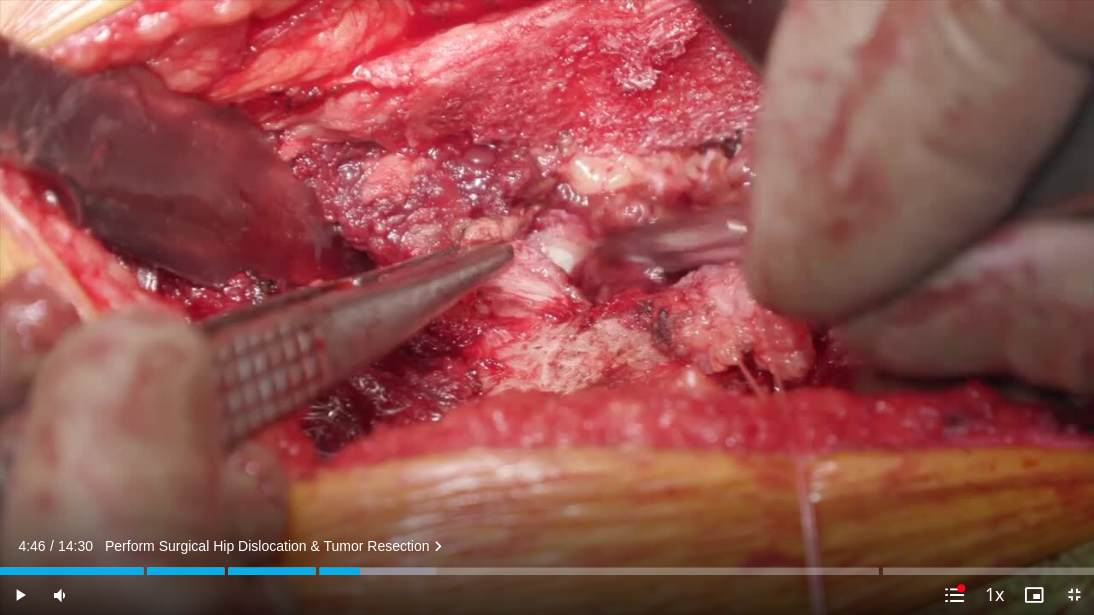 click at bounding box center (1074, 595) 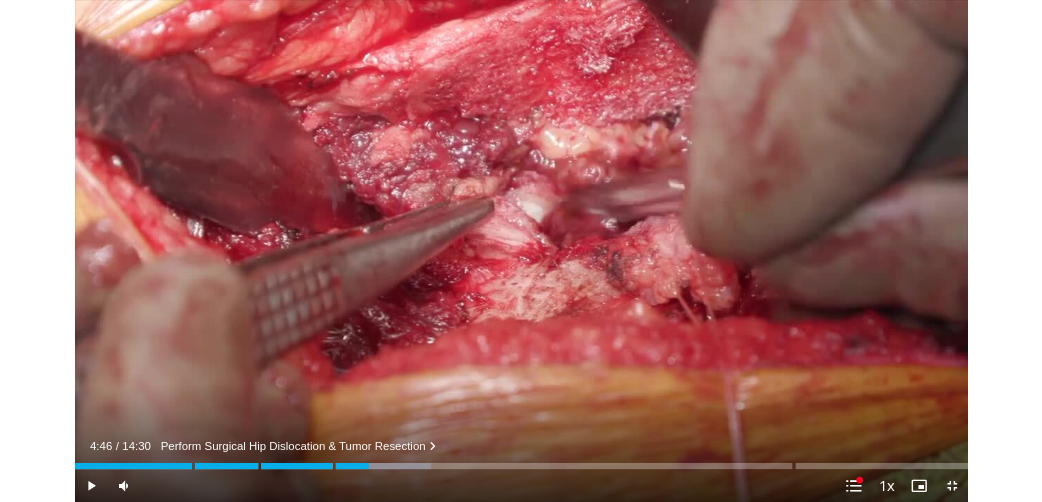 scroll, scrollTop: 510, scrollLeft: 0, axis: vertical 